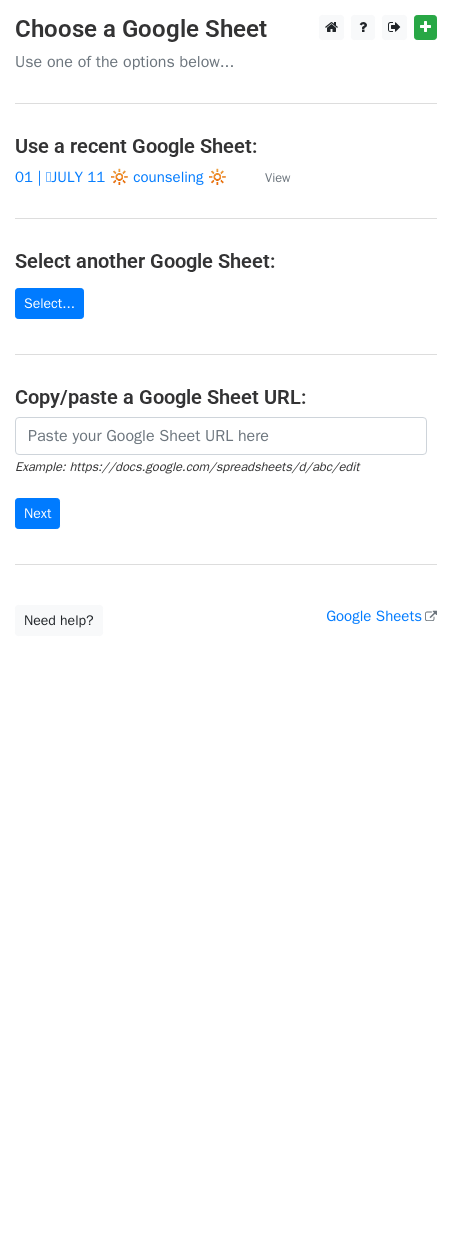 scroll, scrollTop: 0, scrollLeft: 0, axis: both 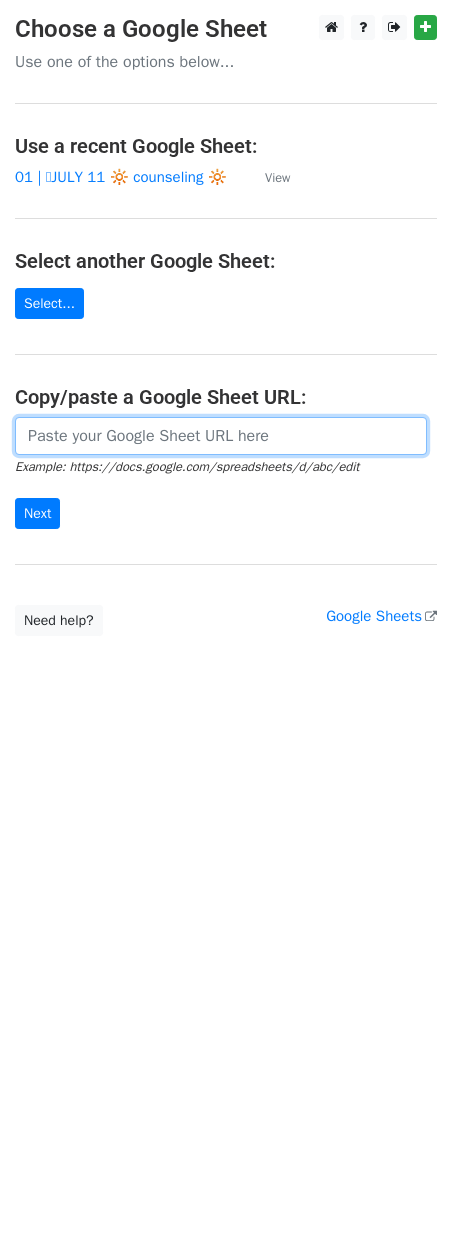 click at bounding box center (221, 436) 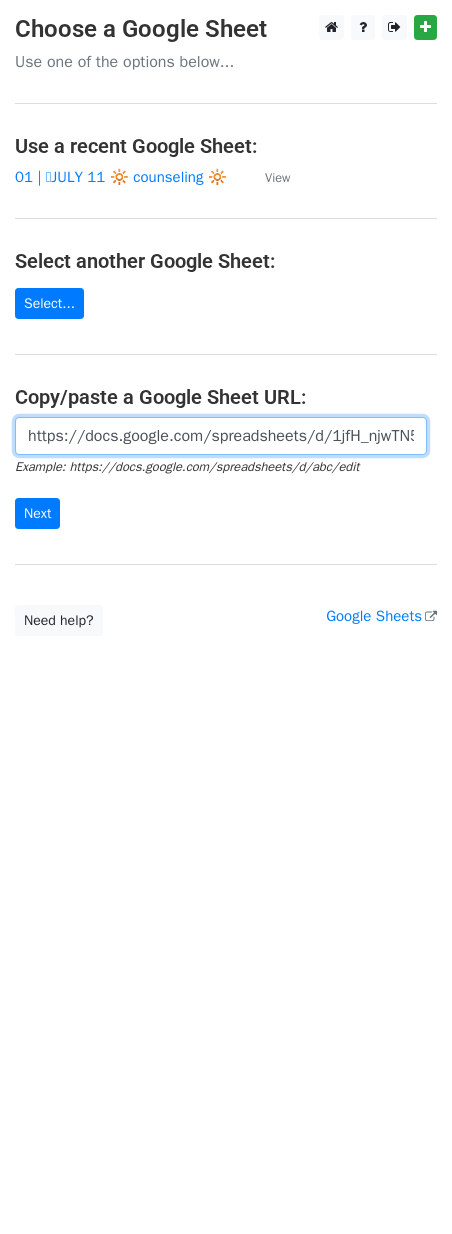 scroll, scrollTop: 0, scrollLeft: 611, axis: horizontal 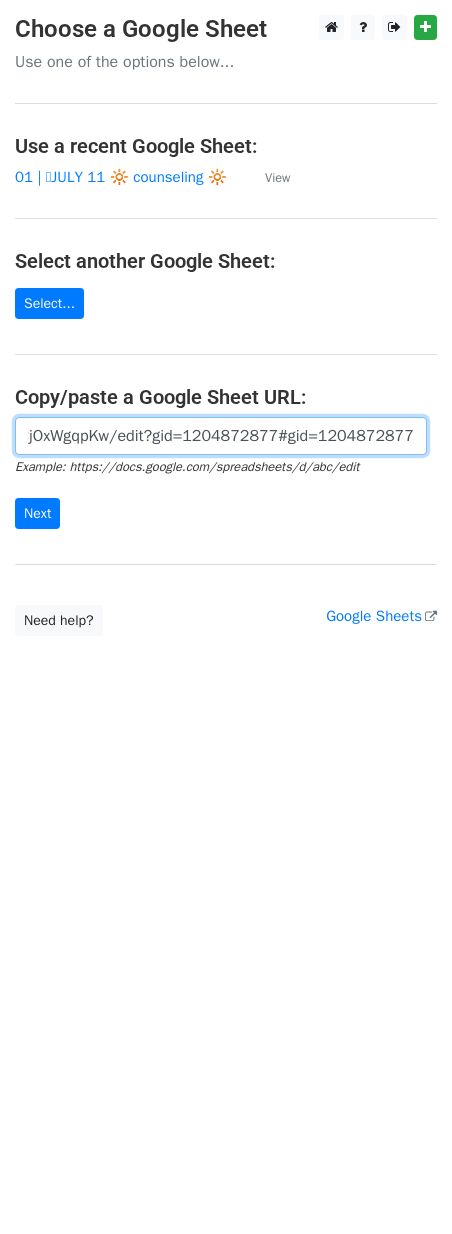 type on "https://docs.google.com/spreadsheets/d/1jfH_njwTN5xXW_xDa1QPt1pu5nxcyCeGLCjOxWgqpKw/edit?gid=1204872877#gid=1204872877" 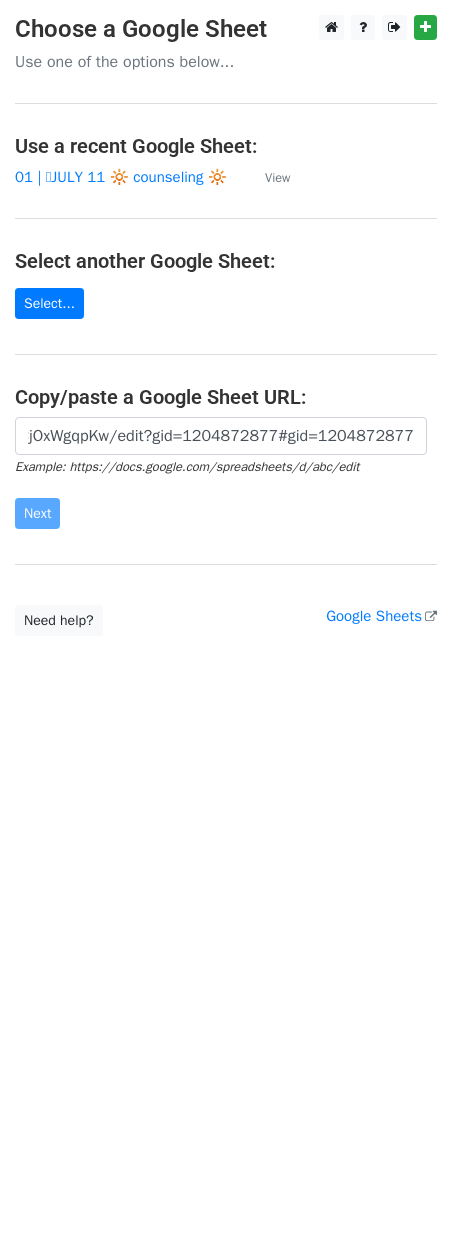 scroll, scrollTop: 0, scrollLeft: 0, axis: both 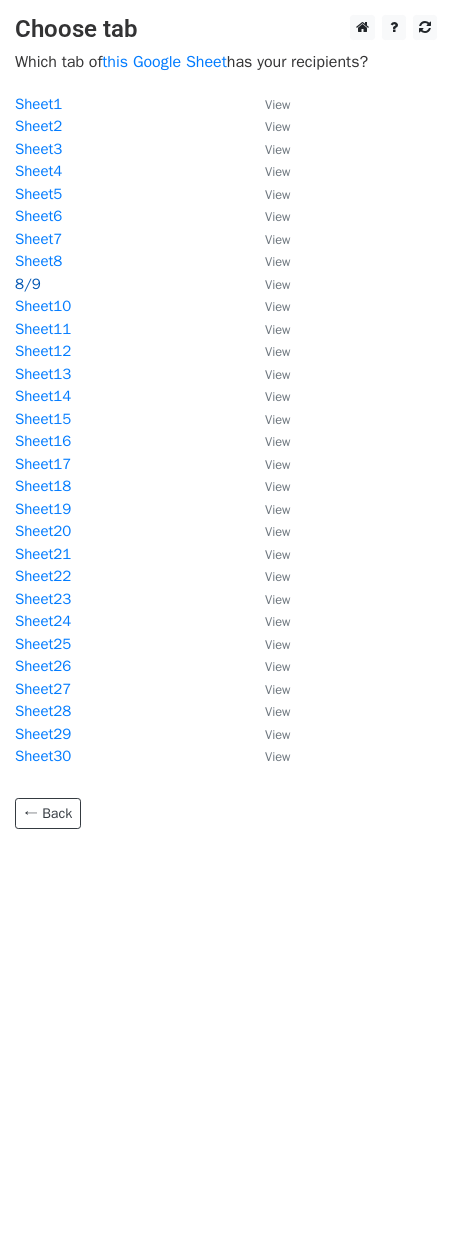 click on "8/9" at bounding box center [28, 284] 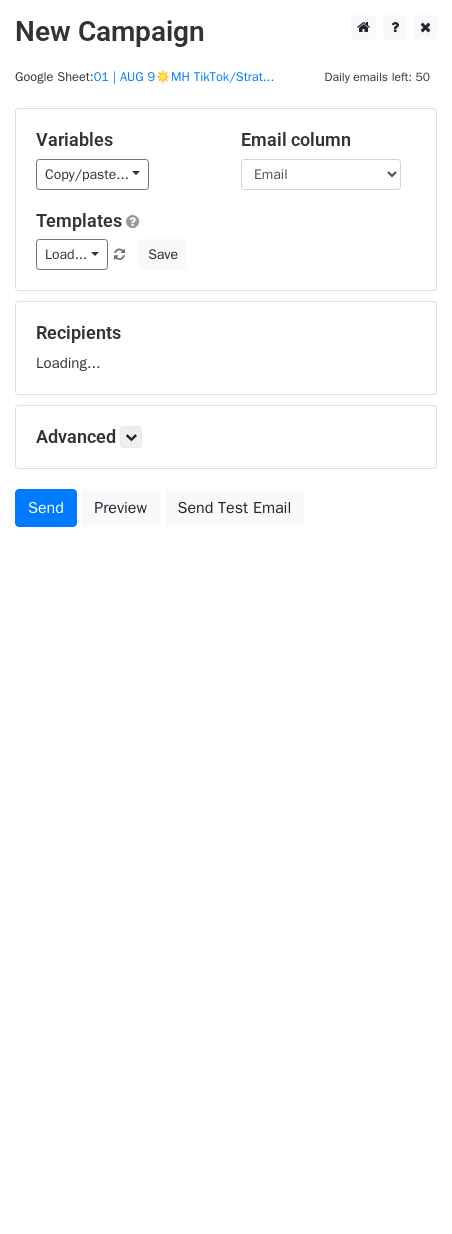 scroll, scrollTop: 0, scrollLeft: 0, axis: both 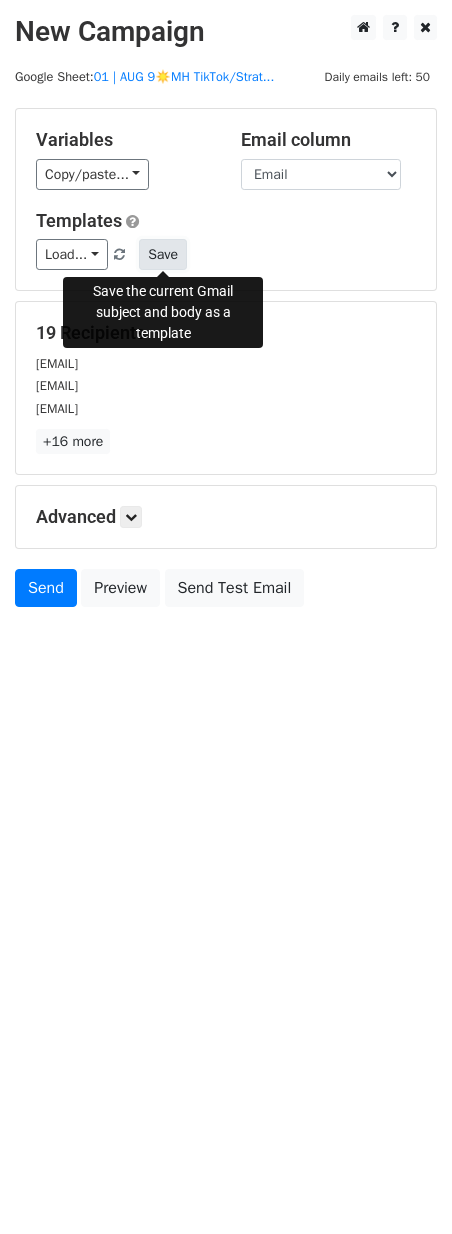 click on "Save" at bounding box center [163, 254] 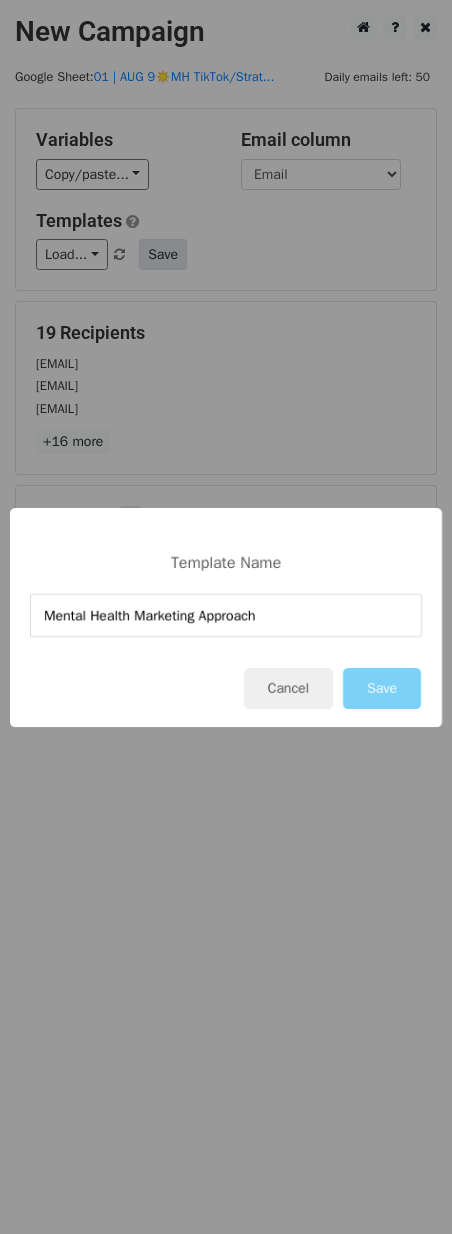 type on "Mental Health Marketing Approach" 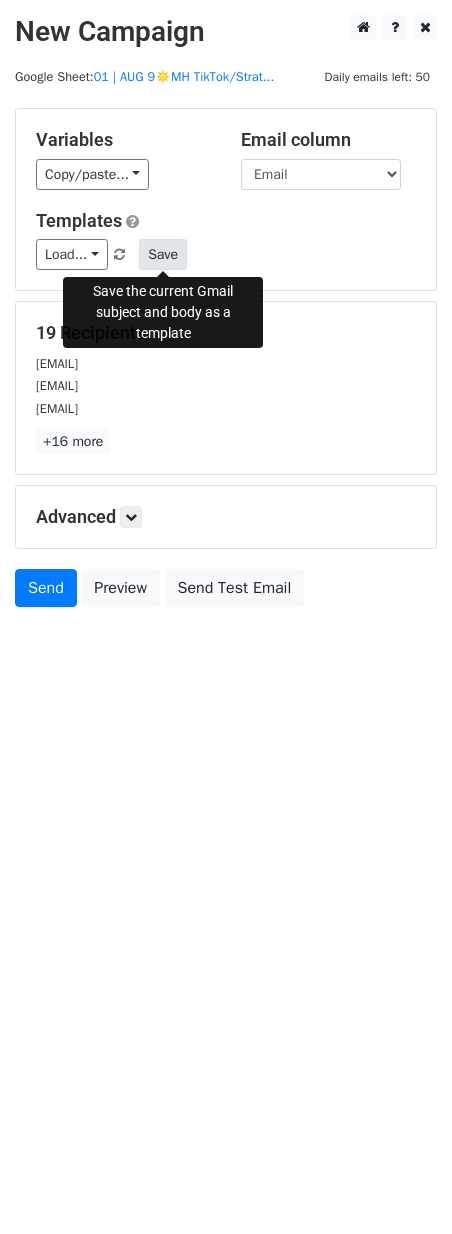 click on "Save" at bounding box center (163, 254) 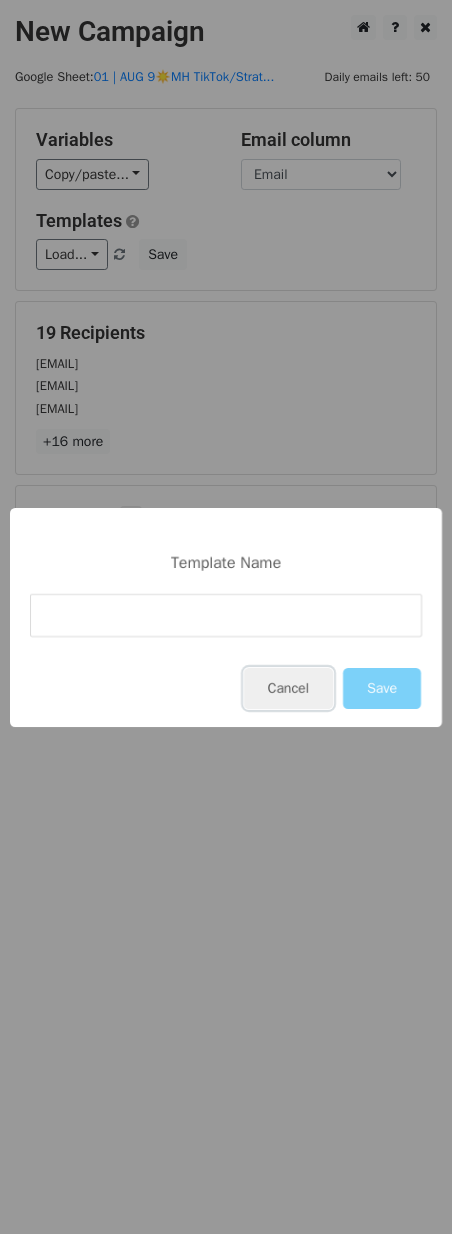 click on "Cancel" at bounding box center [288, 688] 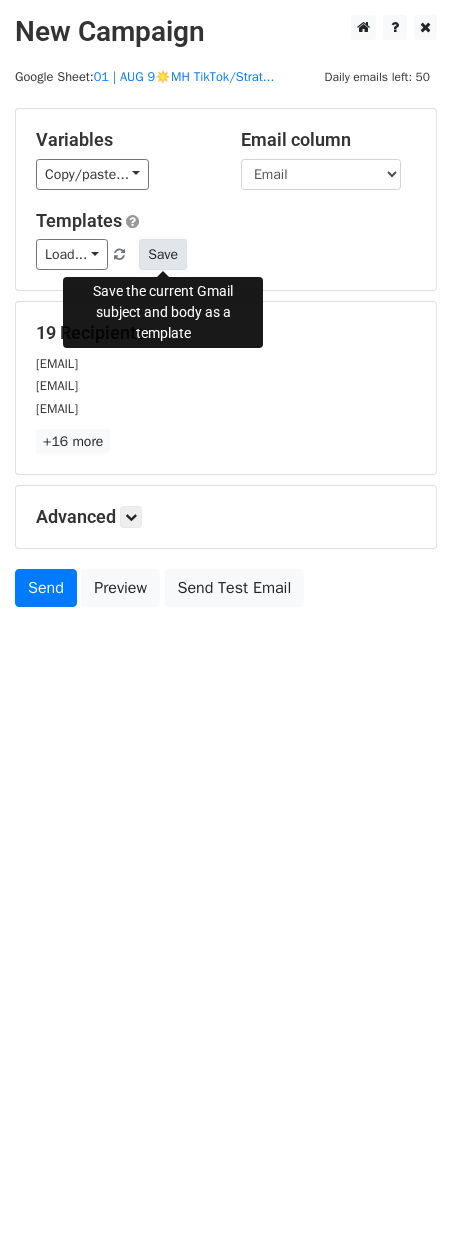 click on "Save" at bounding box center (163, 254) 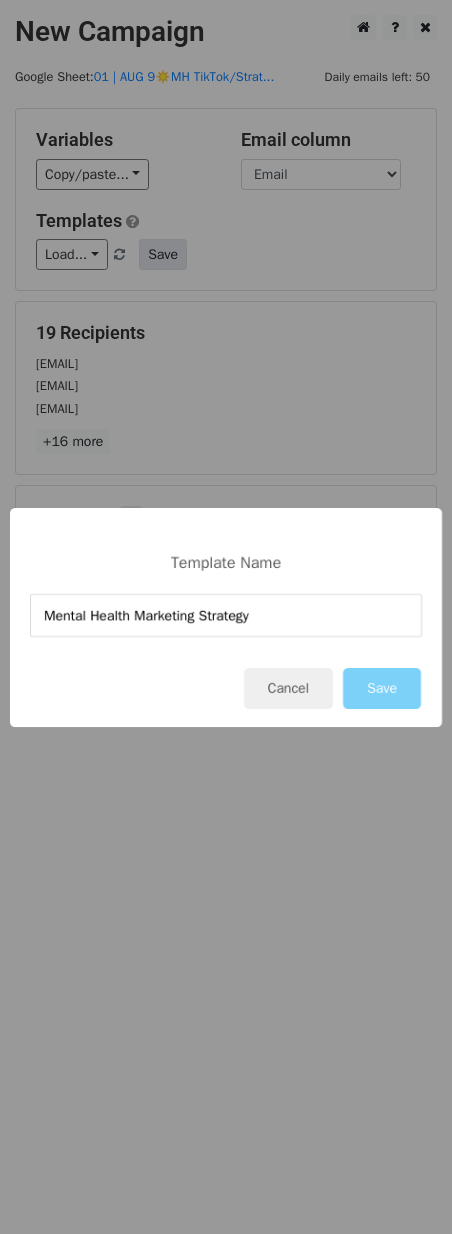 type on "Mental Health Marketing Strategy" 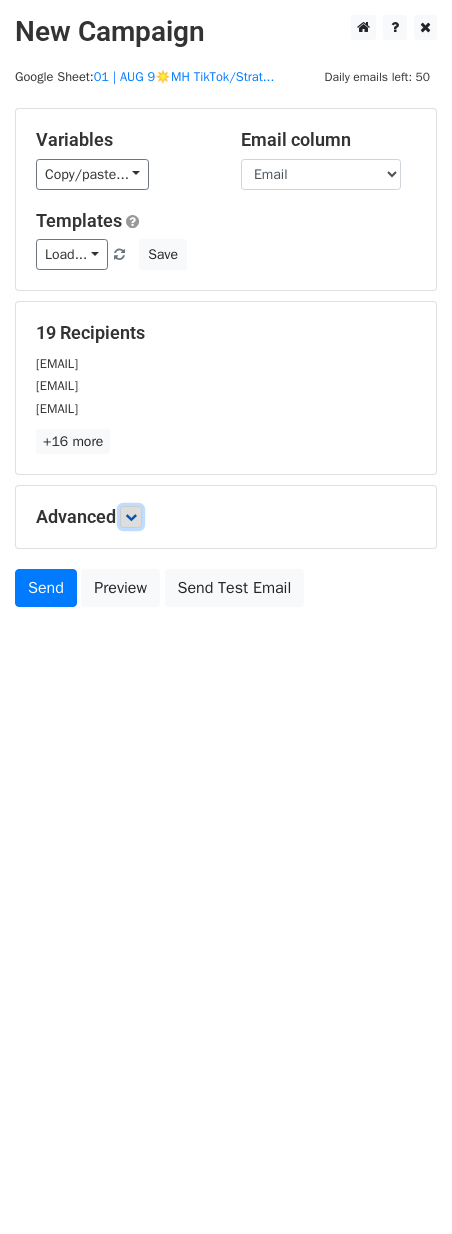 click at bounding box center (131, 517) 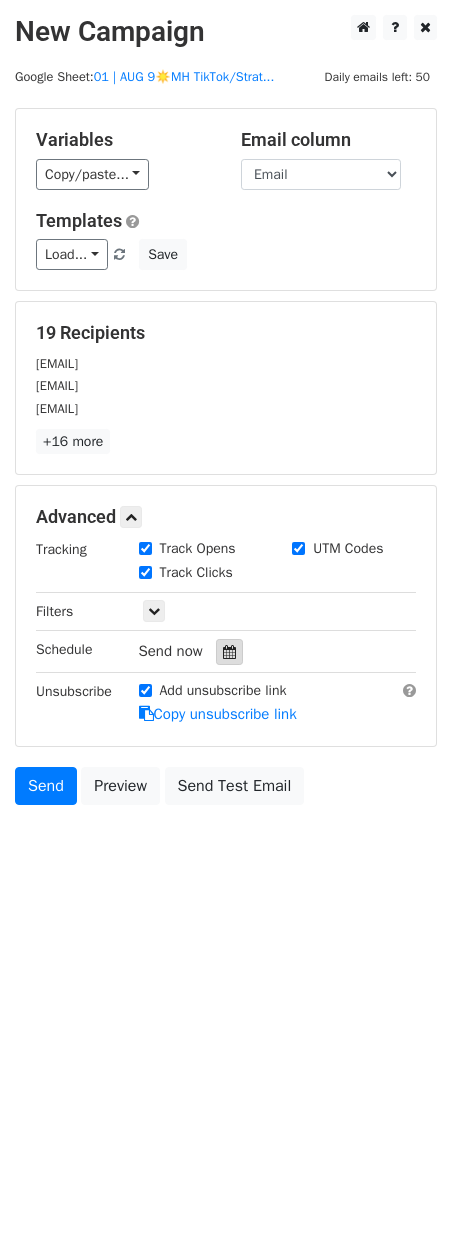 click at bounding box center [229, 652] 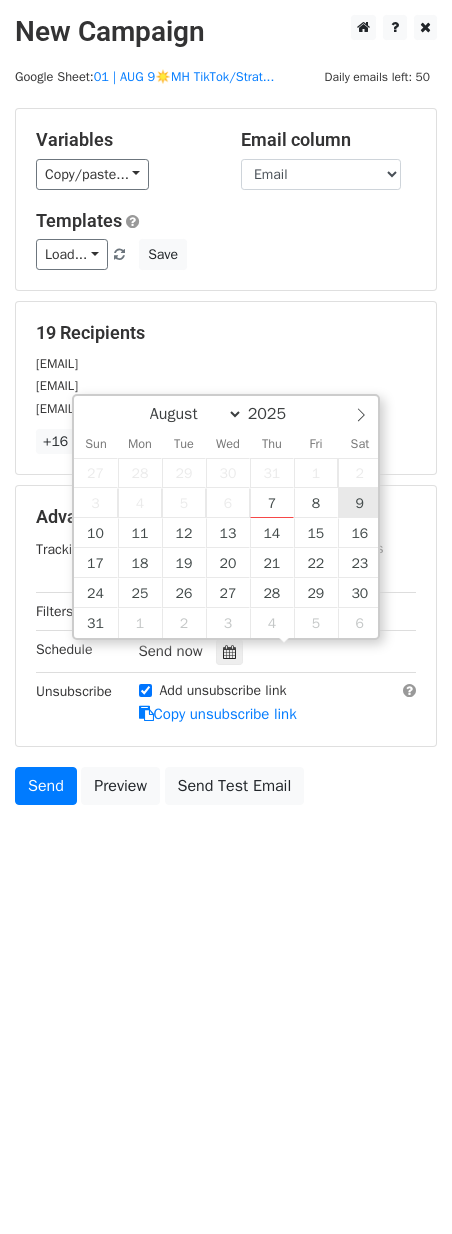 type on "2025-08-09 12:00" 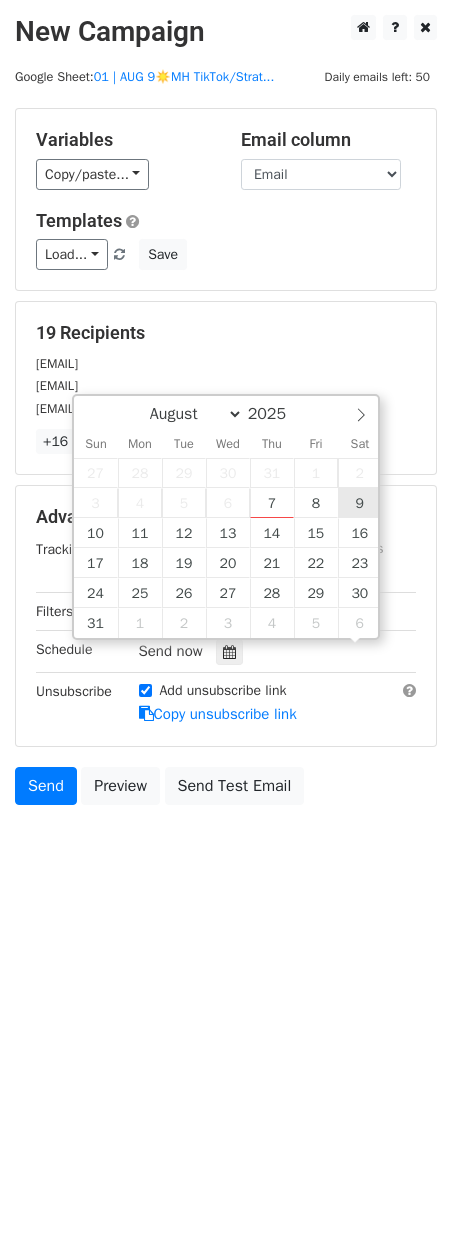 scroll, scrollTop: 1, scrollLeft: 0, axis: vertical 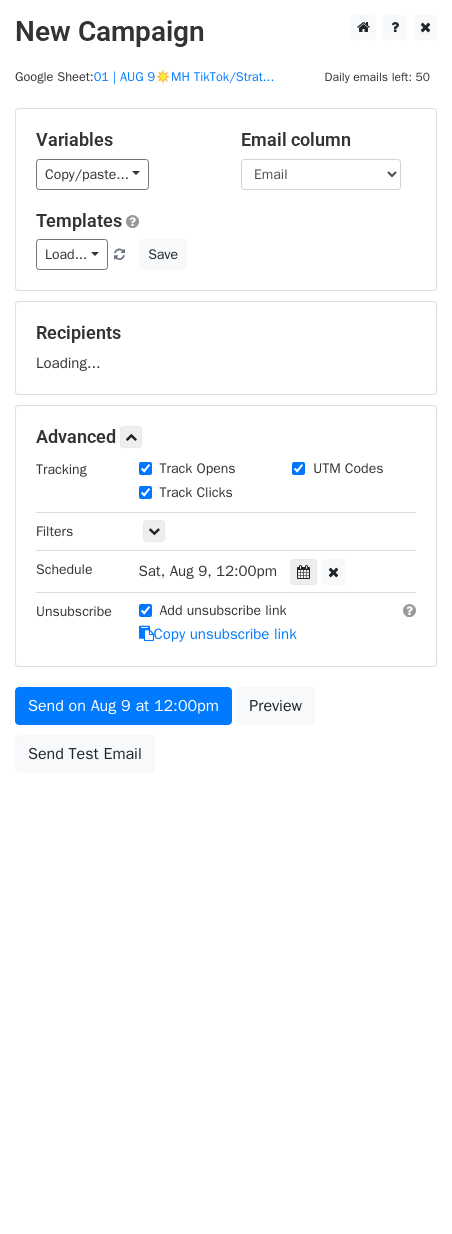 click on "Send on Aug 9 at 12:00pm
Preview
Send Test Email" at bounding box center [226, 735] 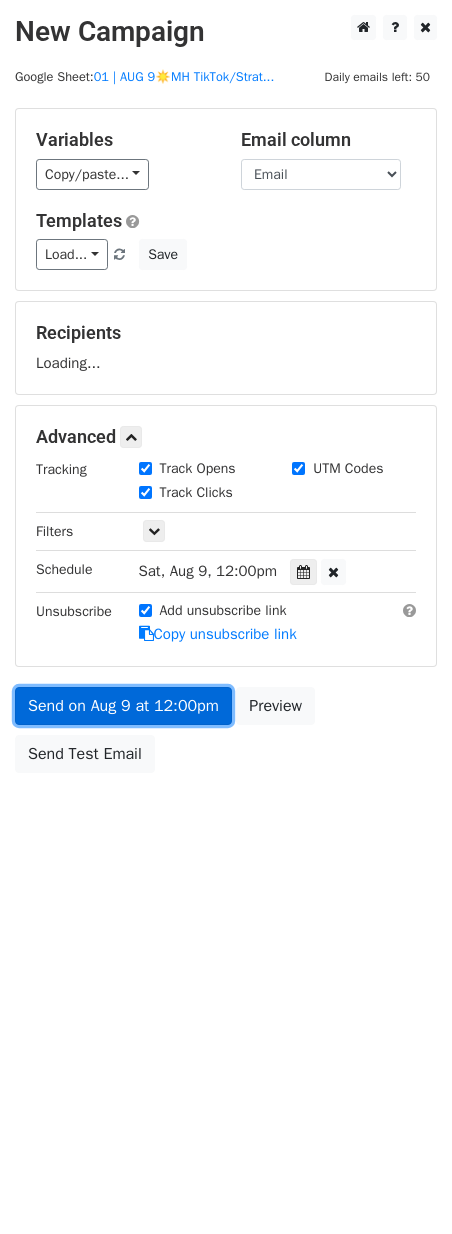 click on "Send on Aug 9 at 12:00pm" at bounding box center [123, 706] 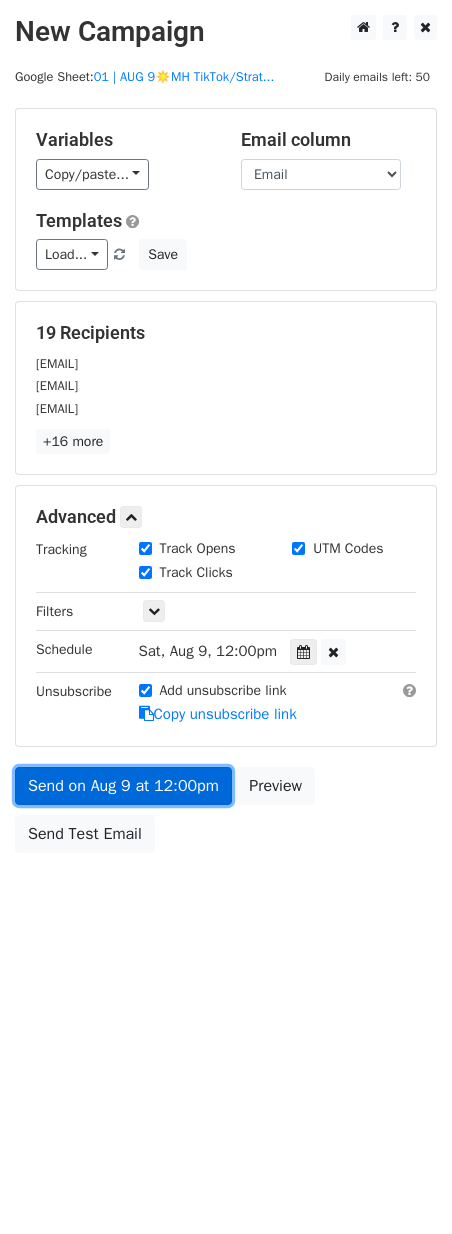 click on "Send on Aug 9 at 12:00pm" at bounding box center (123, 786) 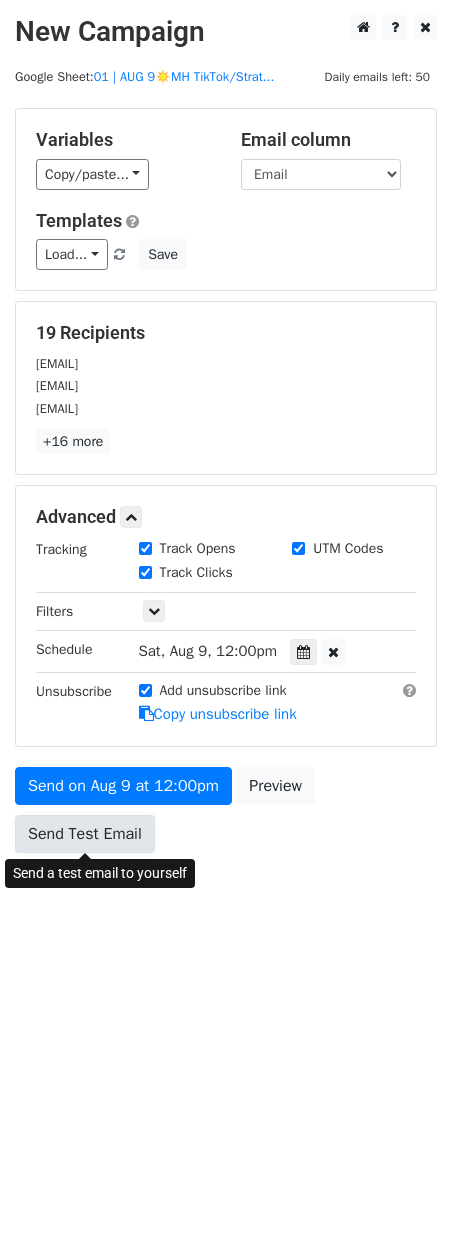 click on "Send Test Email" at bounding box center [85, 834] 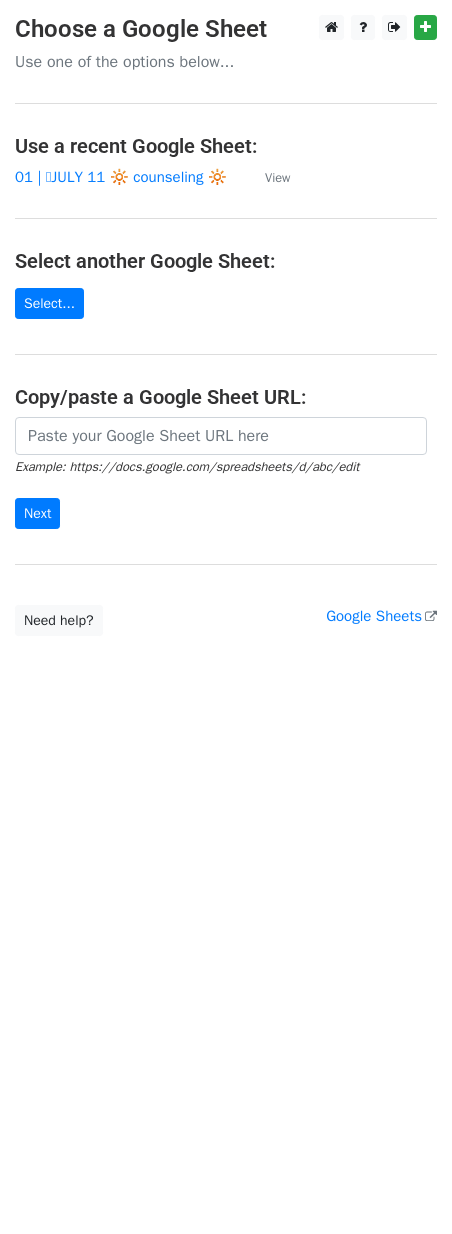scroll, scrollTop: 0, scrollLeft: 0, axis: both 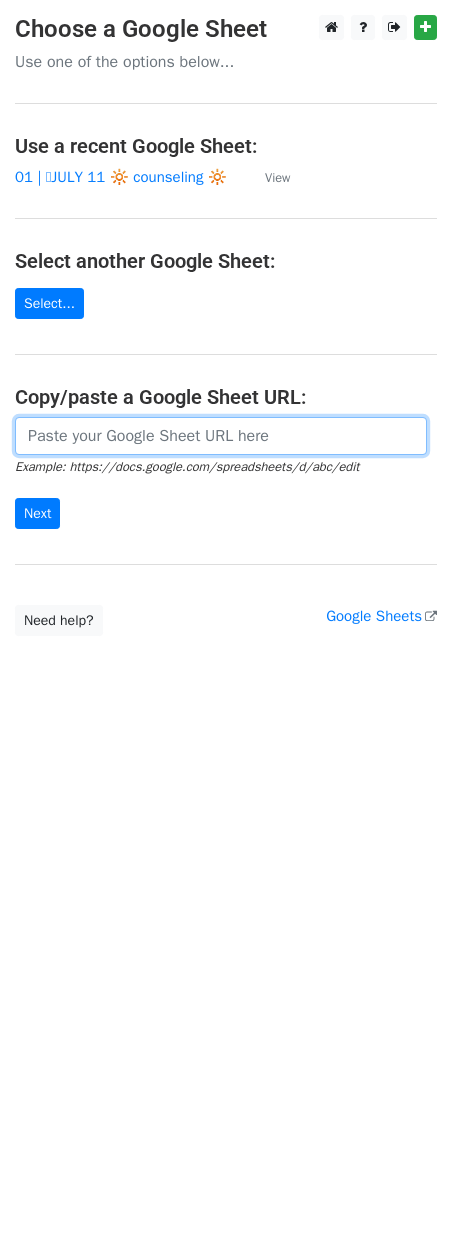 click at bounding box center [221, 436] 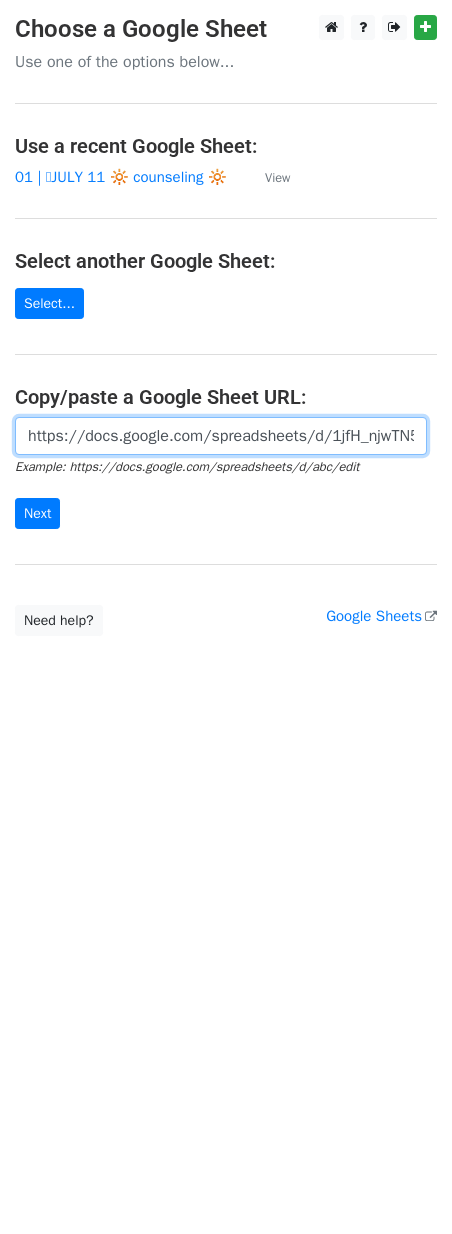 scroll, scrollTop: 0, scrollLeft: 611, axis: horizontal 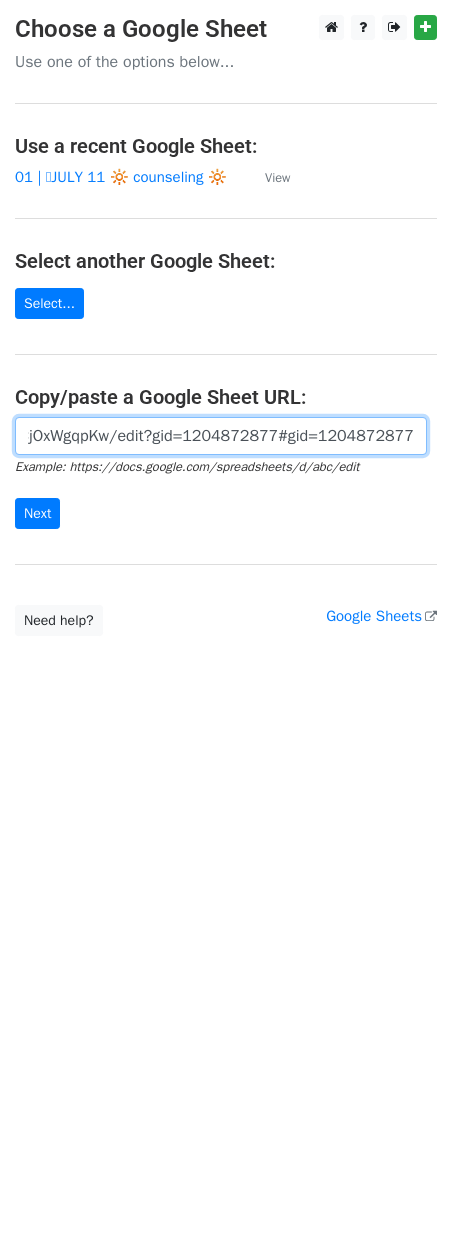 type on "https://docs.google.com/spreadsheets/d/1jfH_njwTN5xXW_xDa1QPt1pu5nxcyCeGLCjOxWgqpKw/edit?gid=1204872877#gid=1204872877" 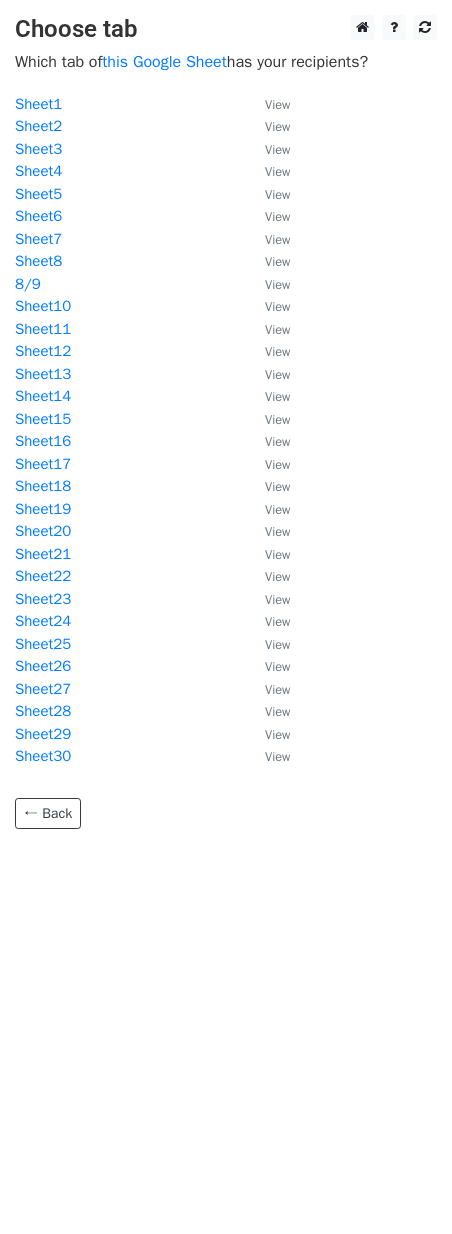 scroll, scrollTop: 0, scrollLeft: 0, axis: both 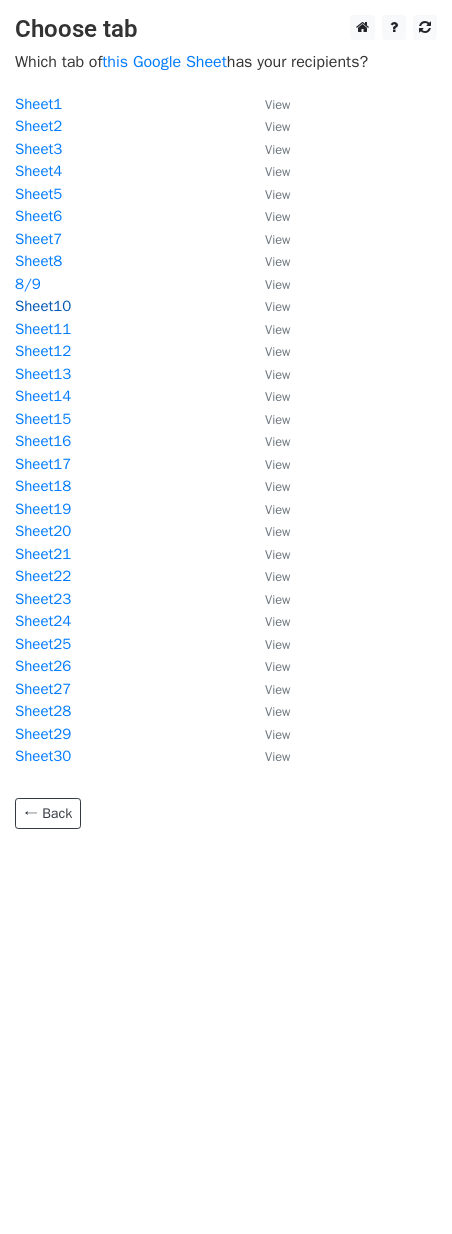 click on "Sheet10" at bounding box center [43, 306] 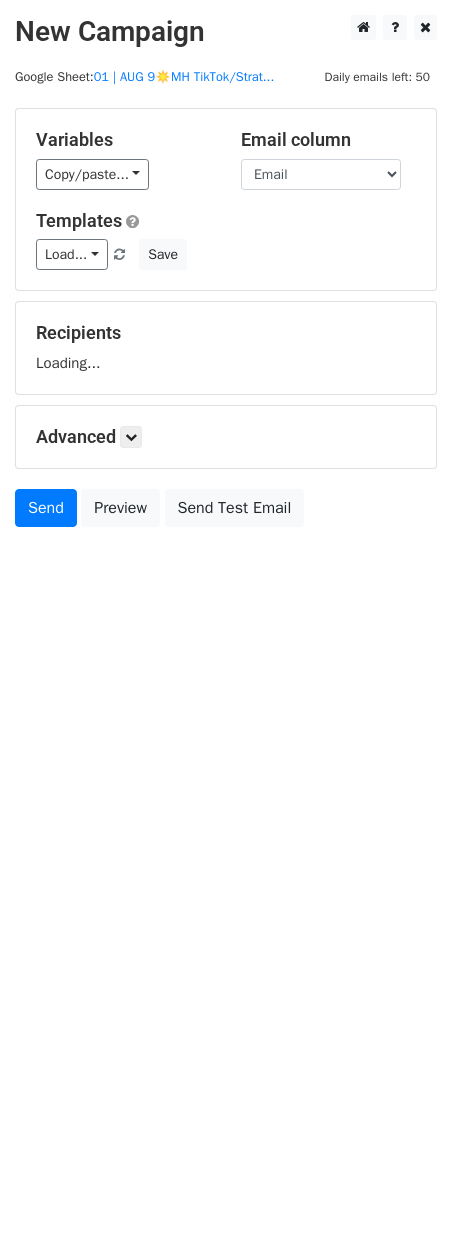 scroll, scrollTop: 0, scrollLeft: 0, axis: both 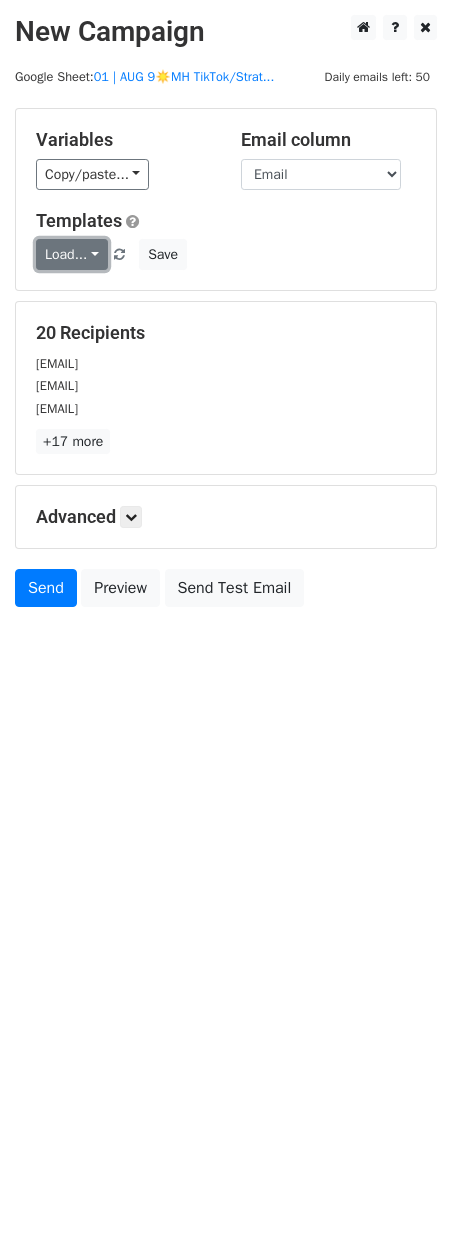 click on "Load..." at bounding box center [72, 254] 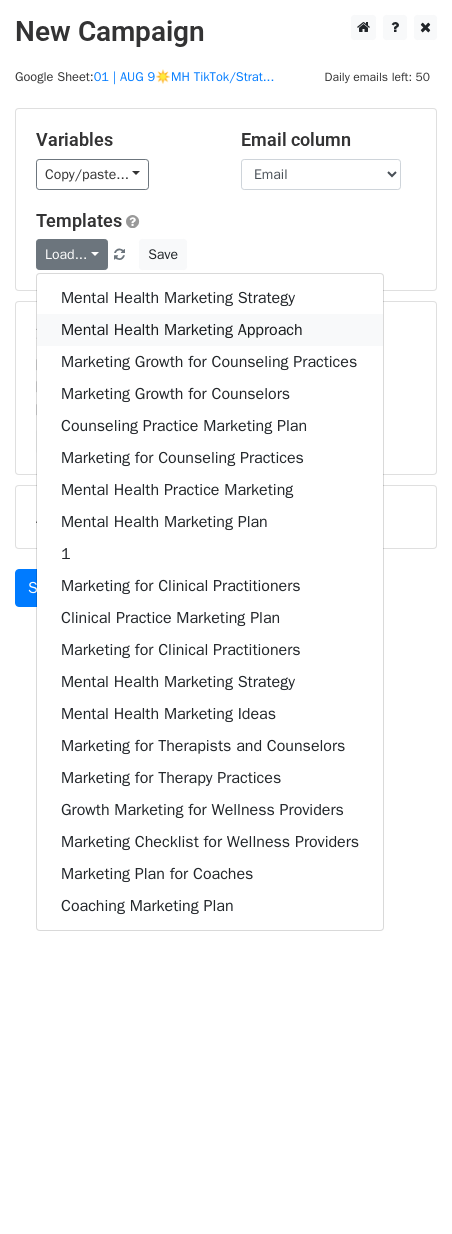 click on "Mental Health Marketing Approach" at bounding box center (210, 330) 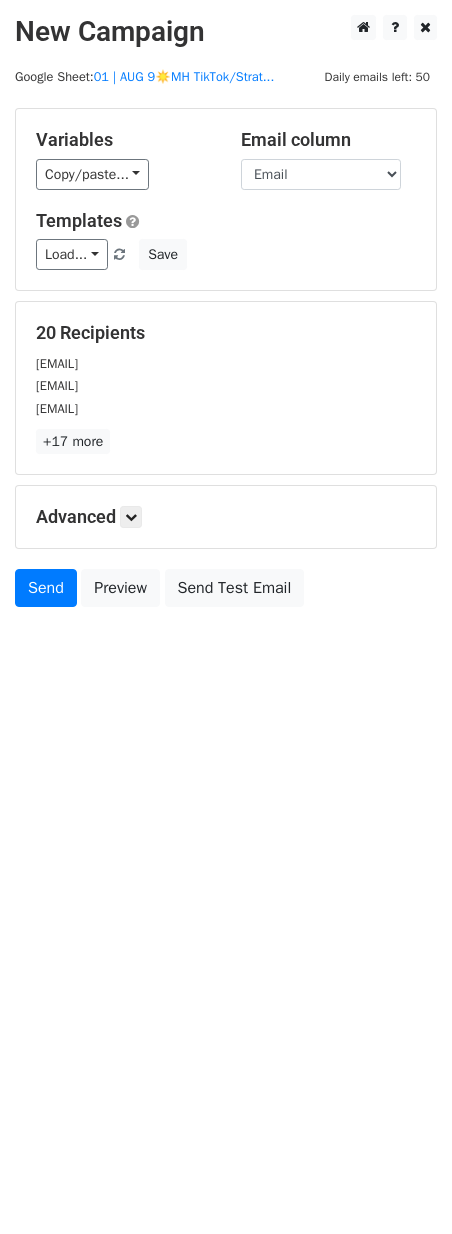 click on "Advanced
Tracking
Track Opens
UTM Codes
Track Clicks
Filters
Only include spreadsheet rows that match the following filters:
Schedule
Send now
Unsubscribe
Add unsubscribe link
Copy unsubscribe link" at bounding box center [226, 517] 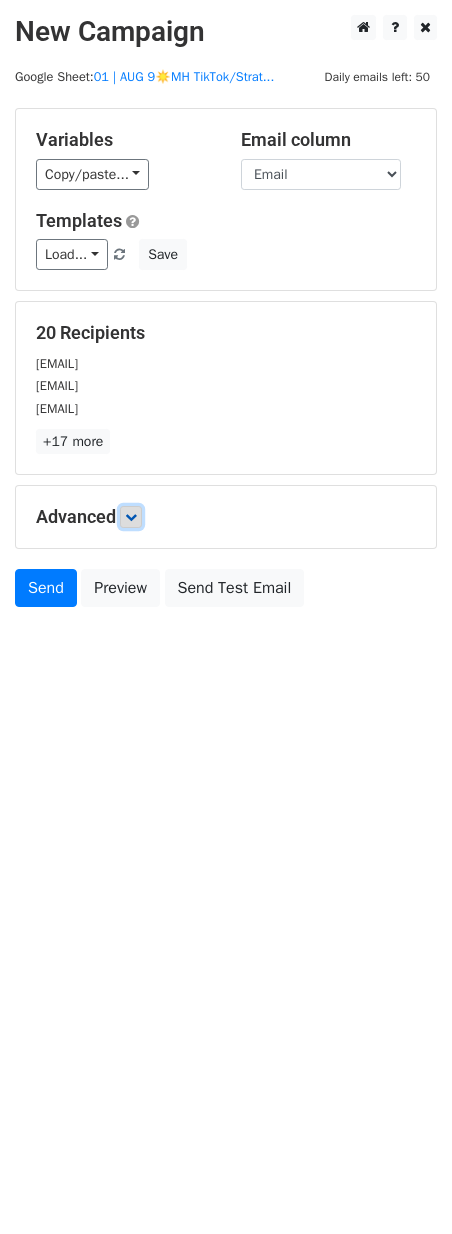 click at bounding box center [131, 517] 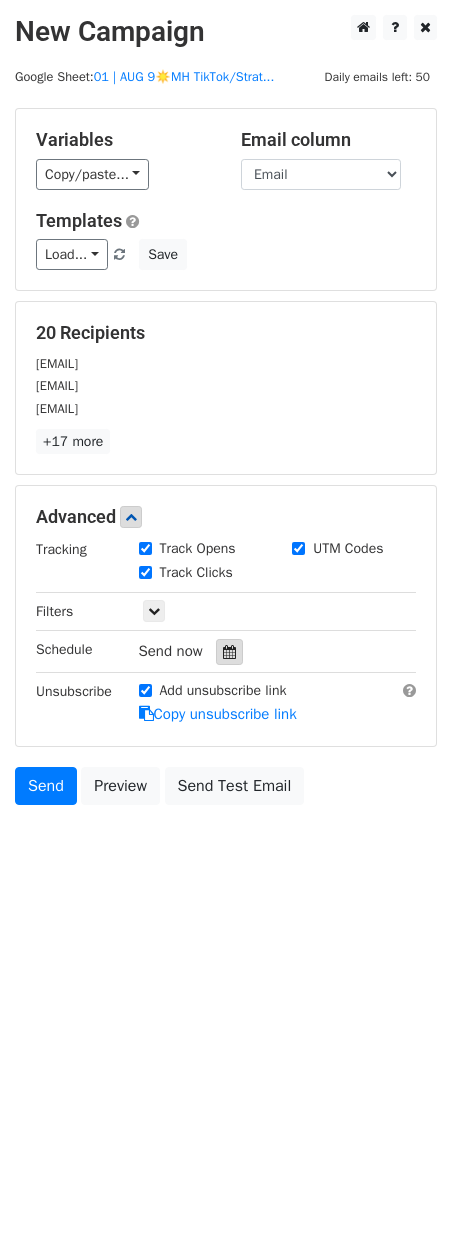 click at bounding box center (229, 652) 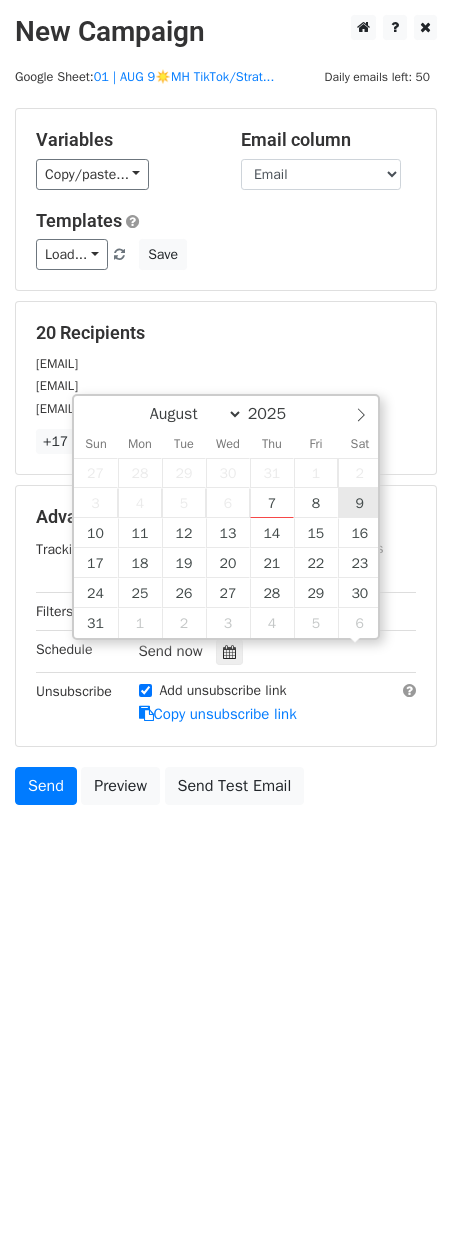 scroll, scrollTop: 1, scrollLeft: 0, axis: vertical 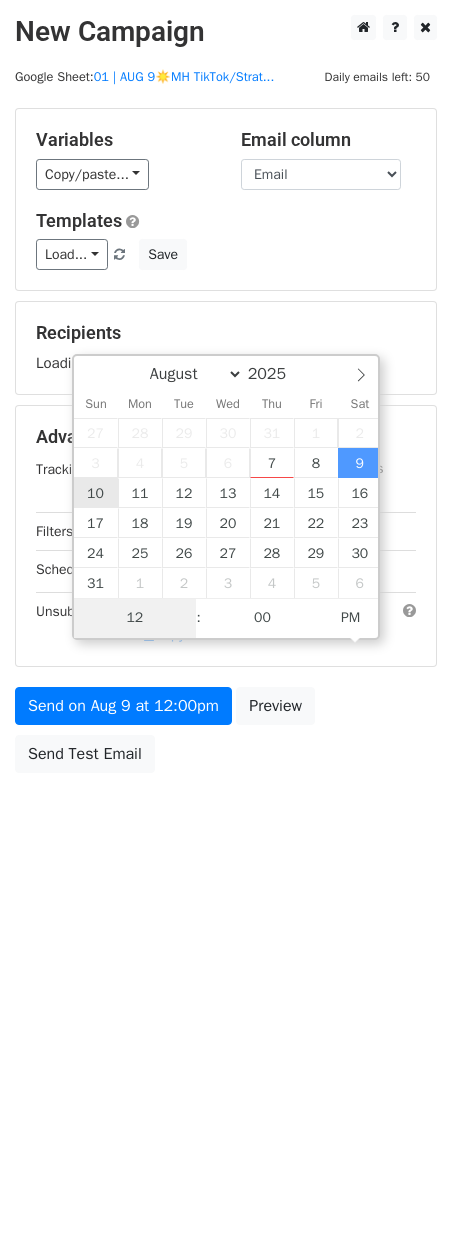 type on "2025-08-10 12:00" 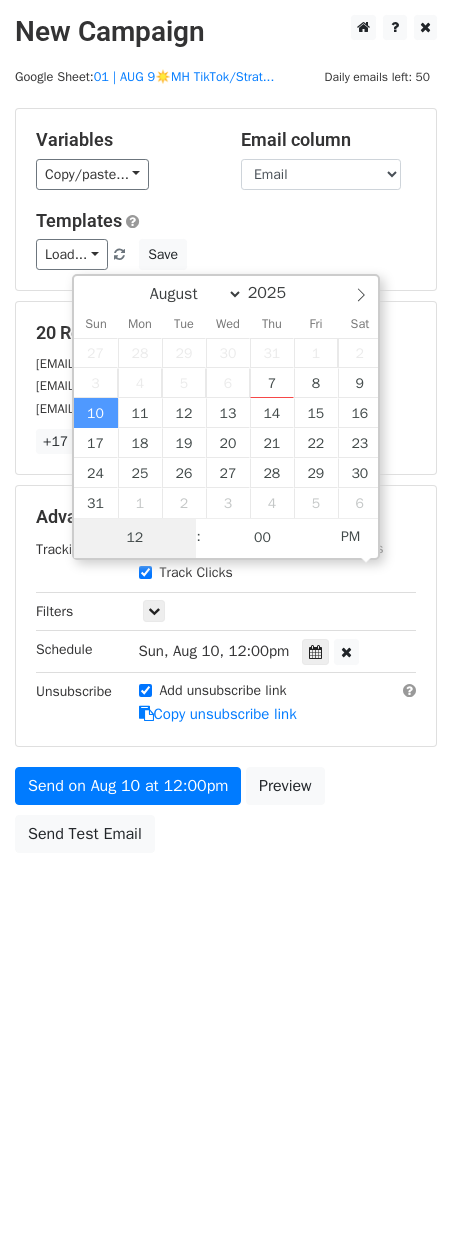 type on "1" 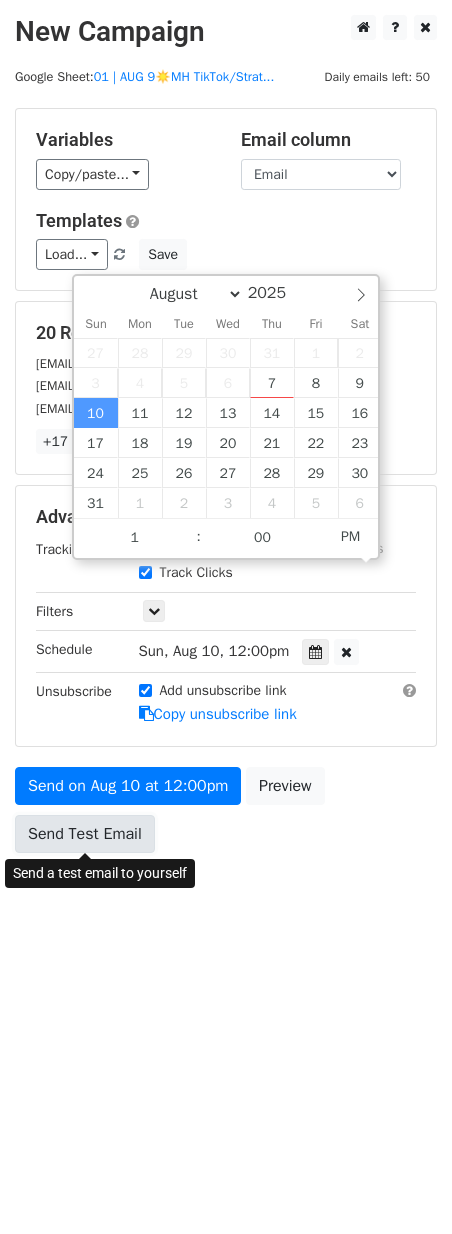 type on "[DATE] [TIME]" 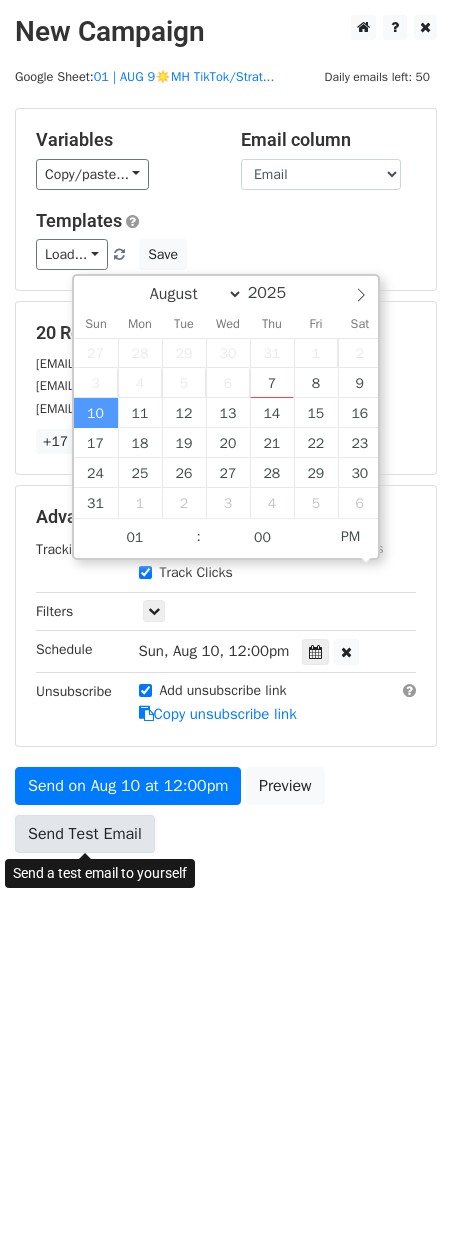 click on "Send Test Email" at bounding box center (85, 834) 